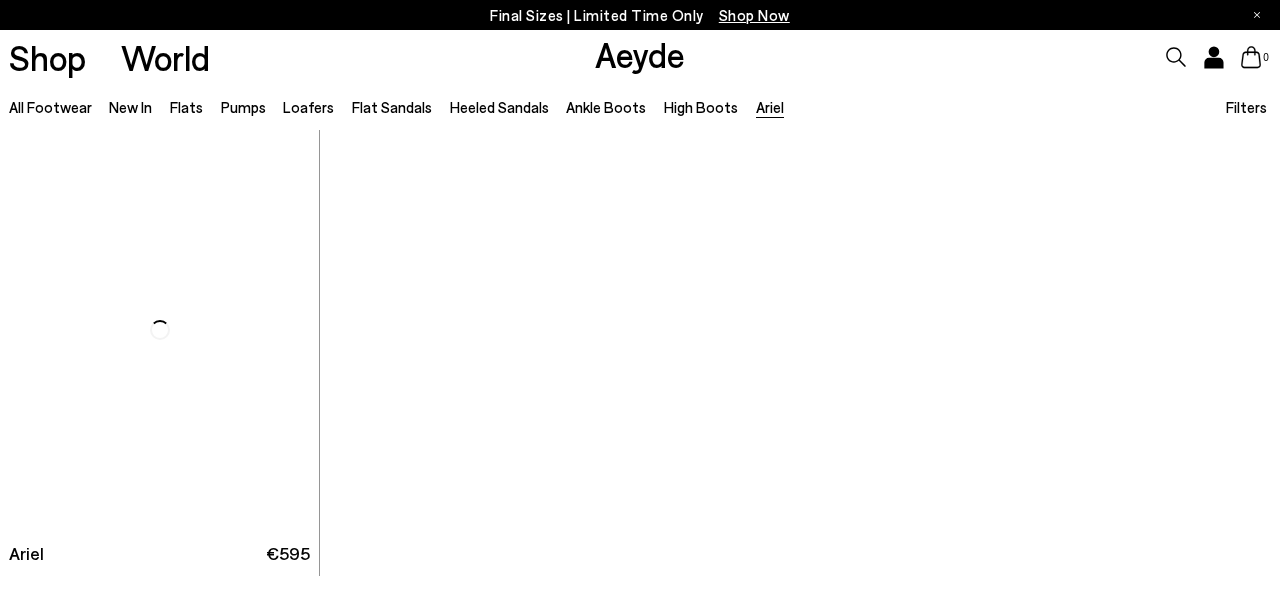 scroll, scrollTop: 0, scrollLeft: 0, axis: both 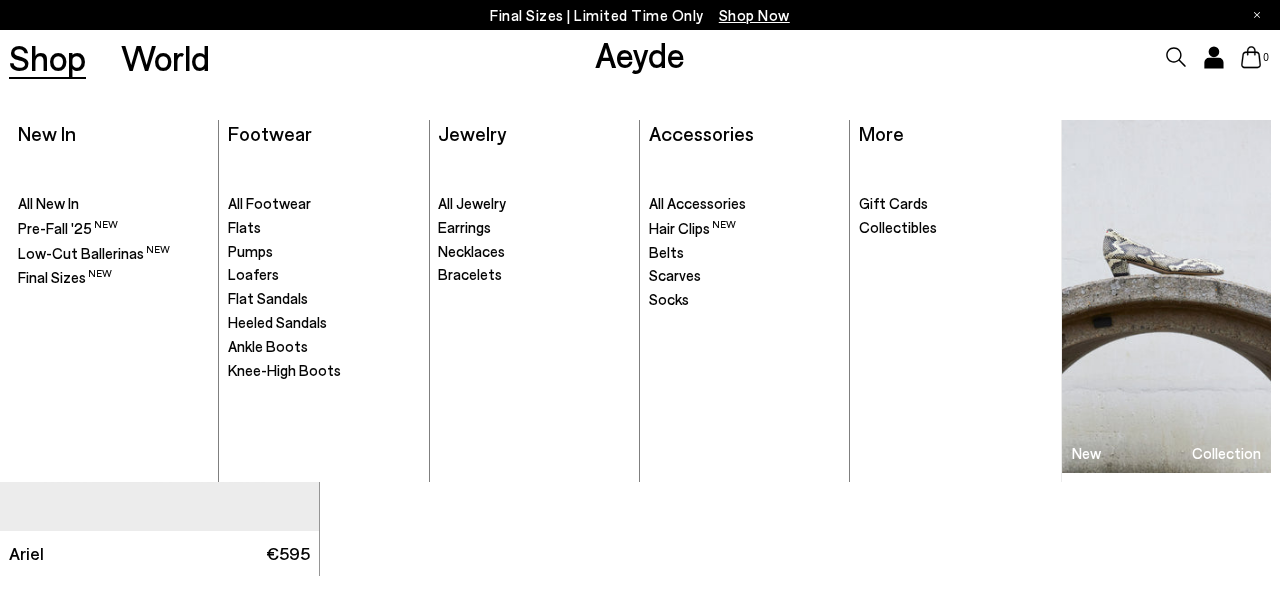 click on "Shop" at bounding box center (47, 57) 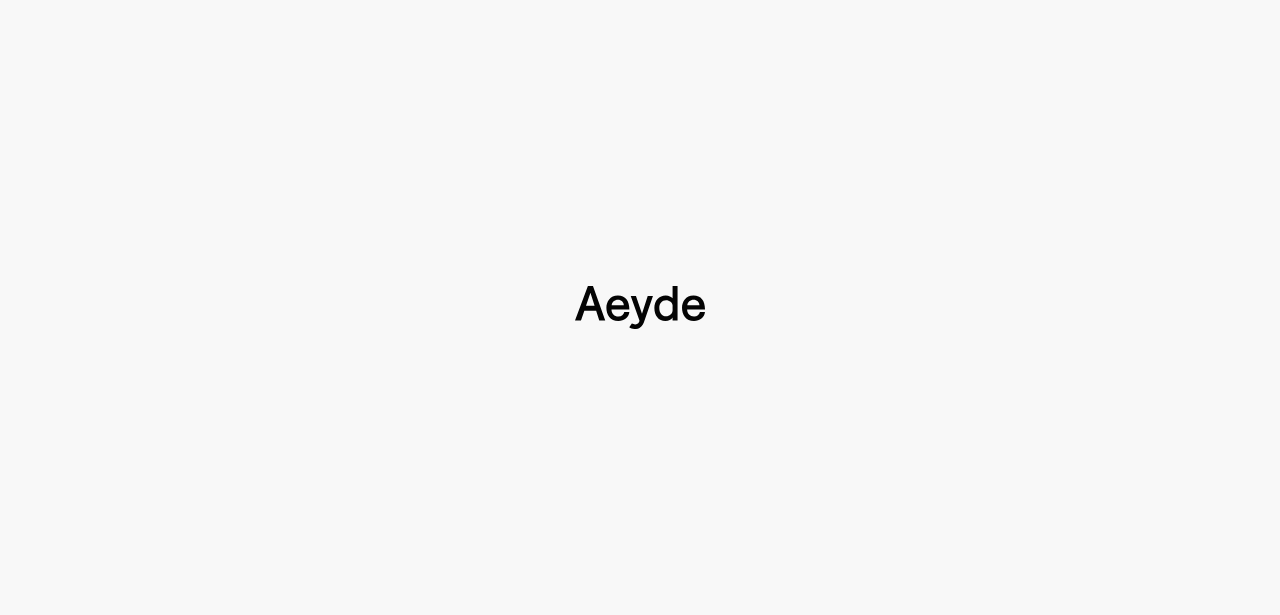 scroll, scrollTop: 0, scrollLeft: 0, axis: both 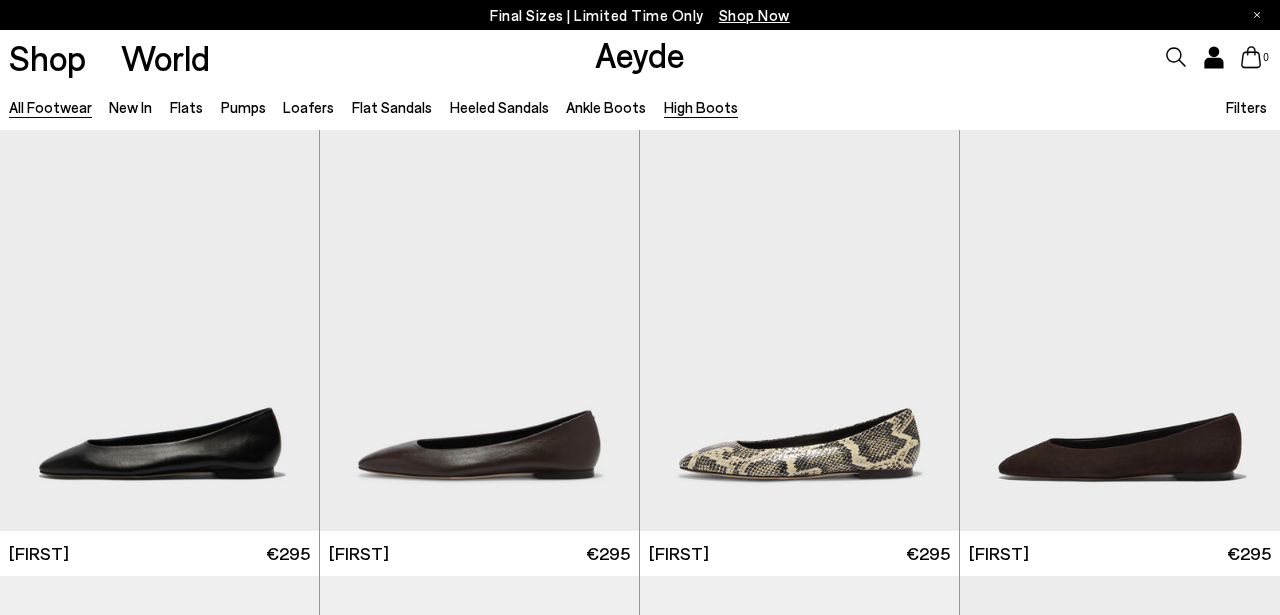 click on "High Boots" at bounding box center (701, 107) 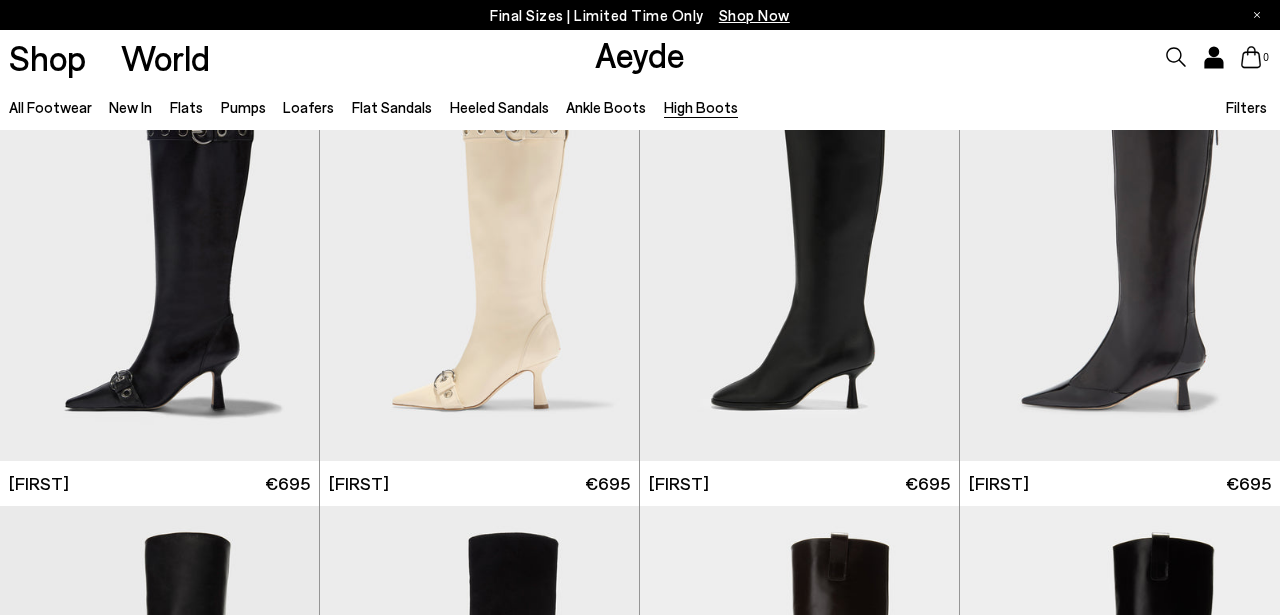 scroll, scrollTop: 0, scrollLeft: 0, axis: both 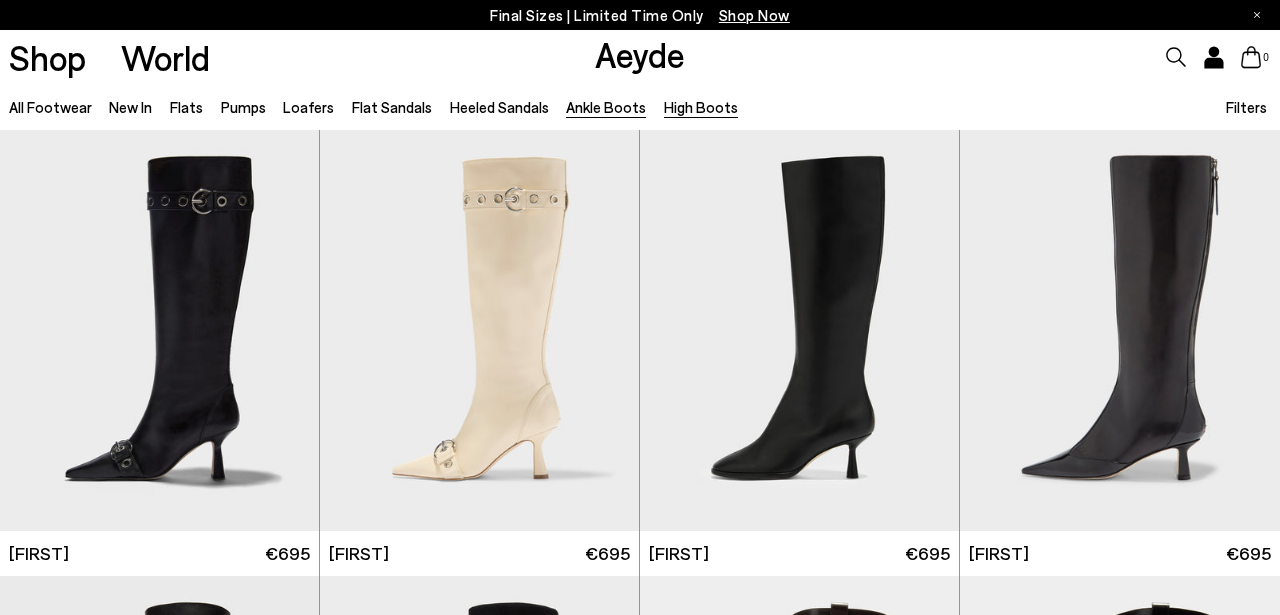 click on "Ankle Boots" at bounding box center (606, 107) 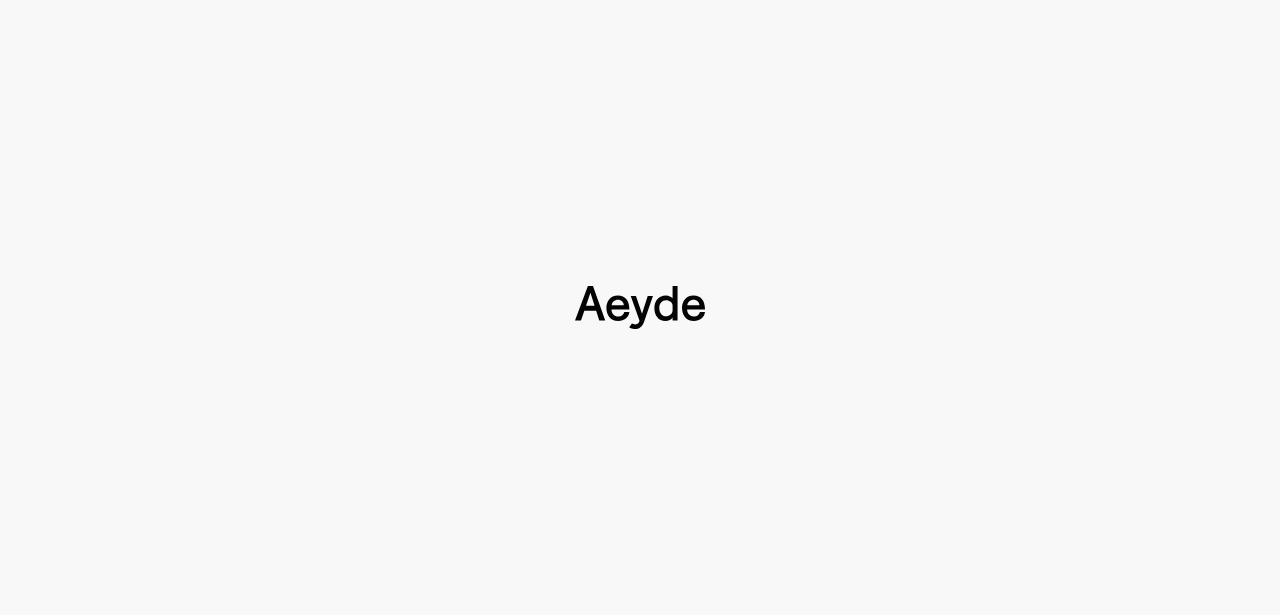 type 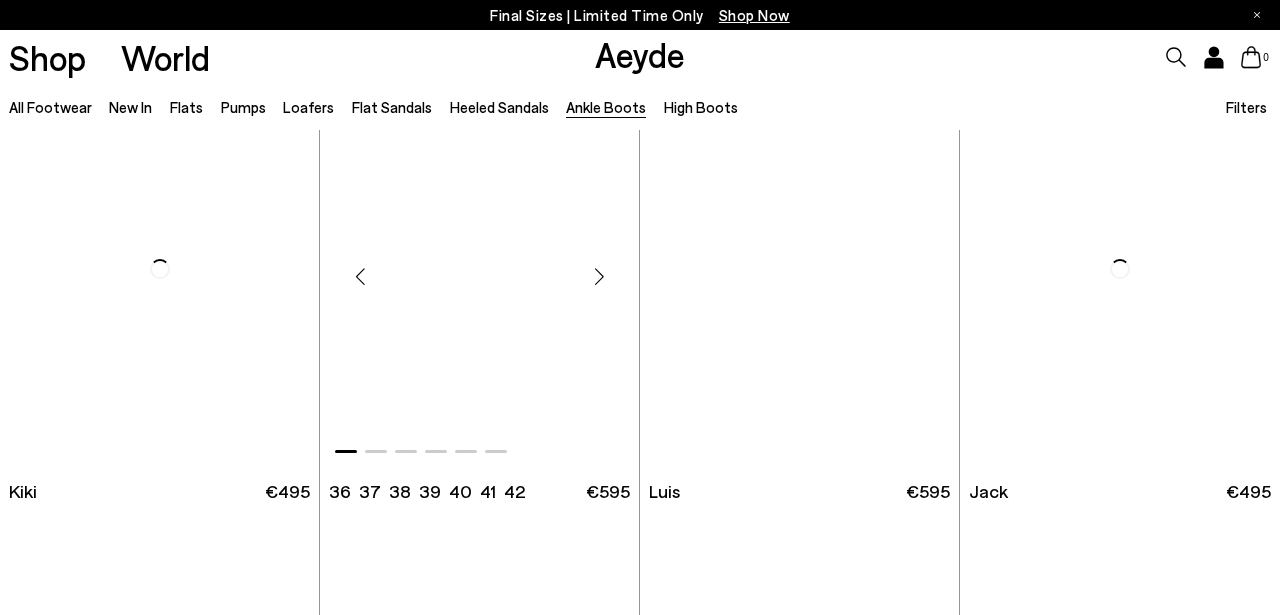 scroll, scrollTop: 2741, scrollLeft: 0, axis: vertical 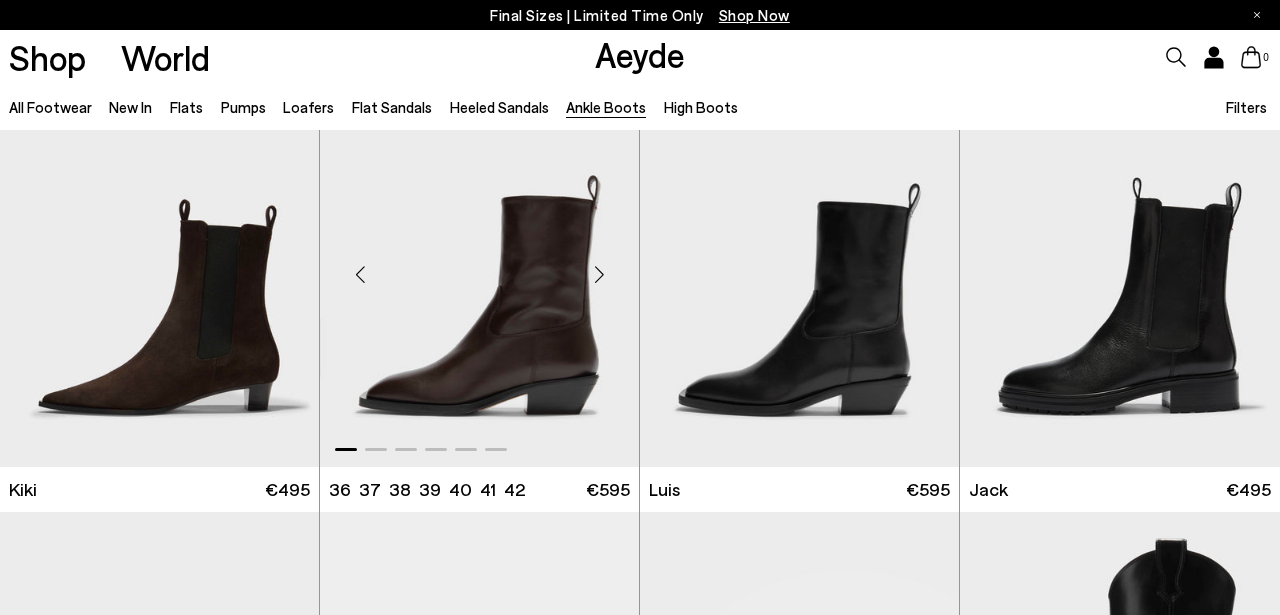 click at bounding box center [479, 266] 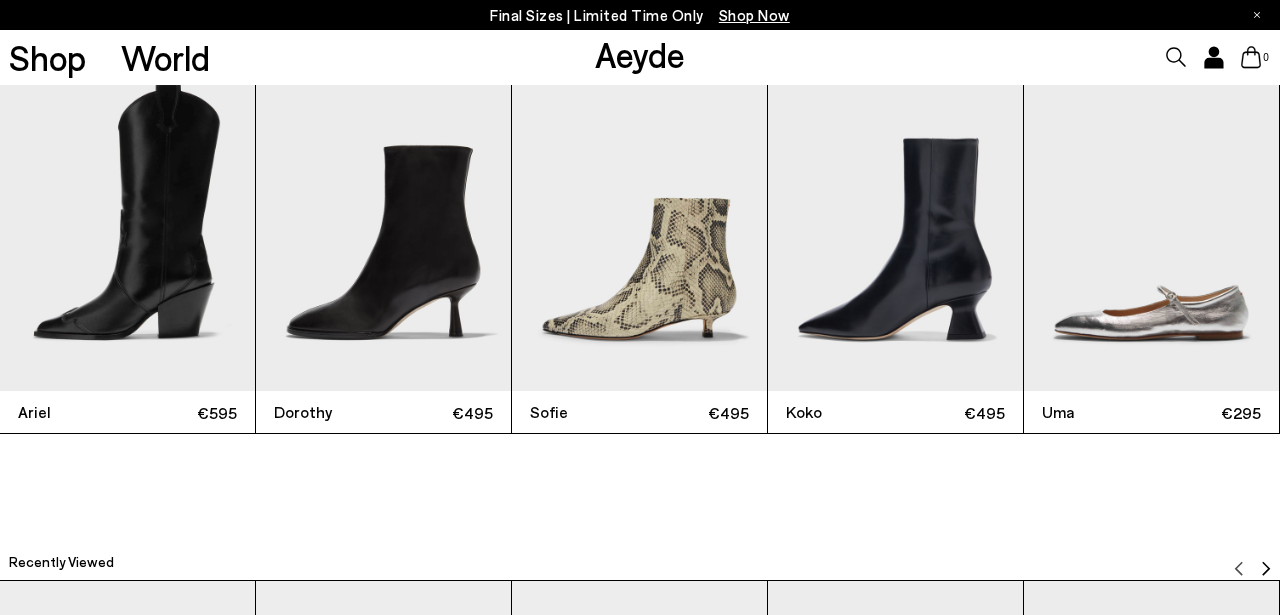 scroll, scrollTop: 4018, scrollLeft: 0, axis: vertical 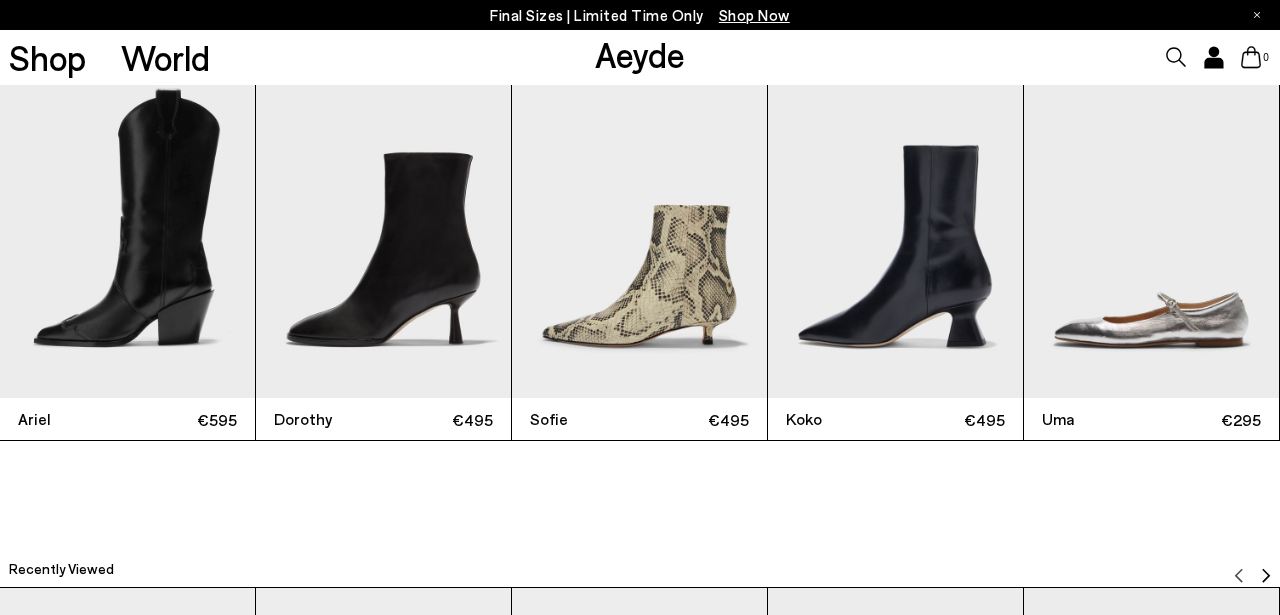 click at bounding box center [127, 228] 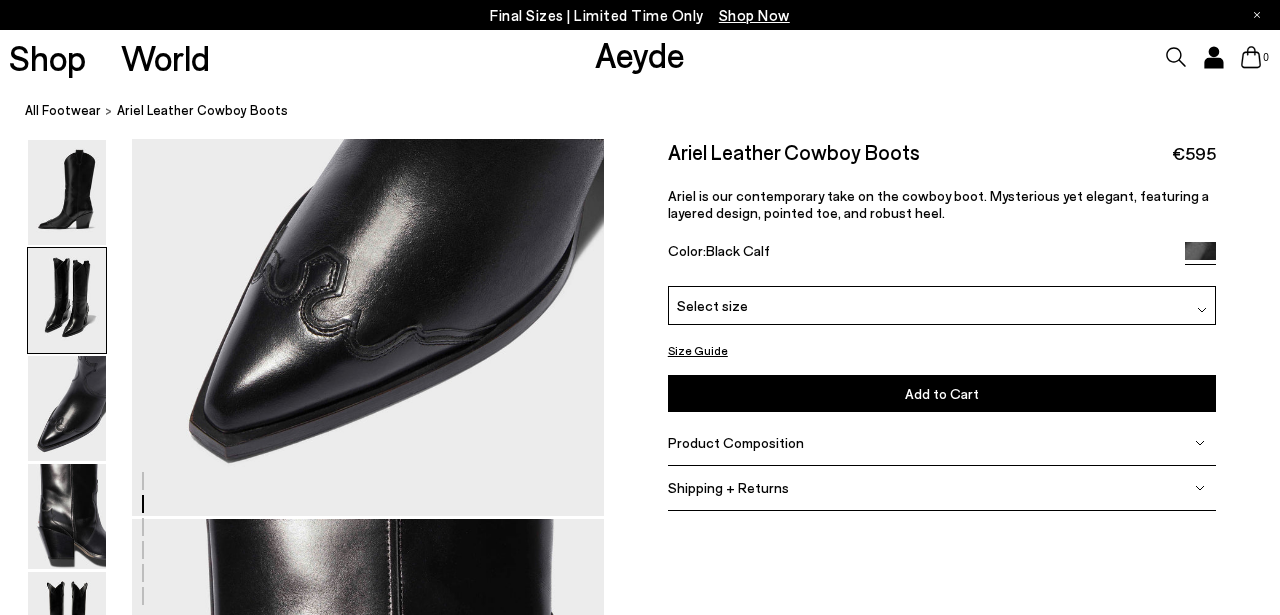 scroll, scrollTop: 918, scrollLeft: 0, axis: vertical 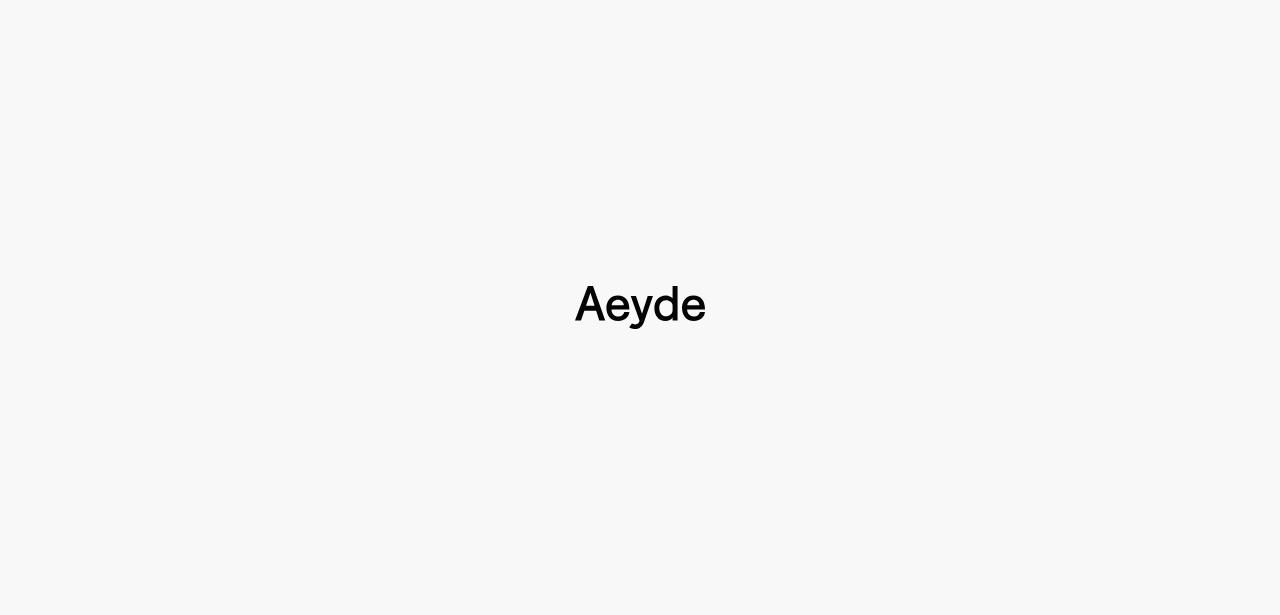 type 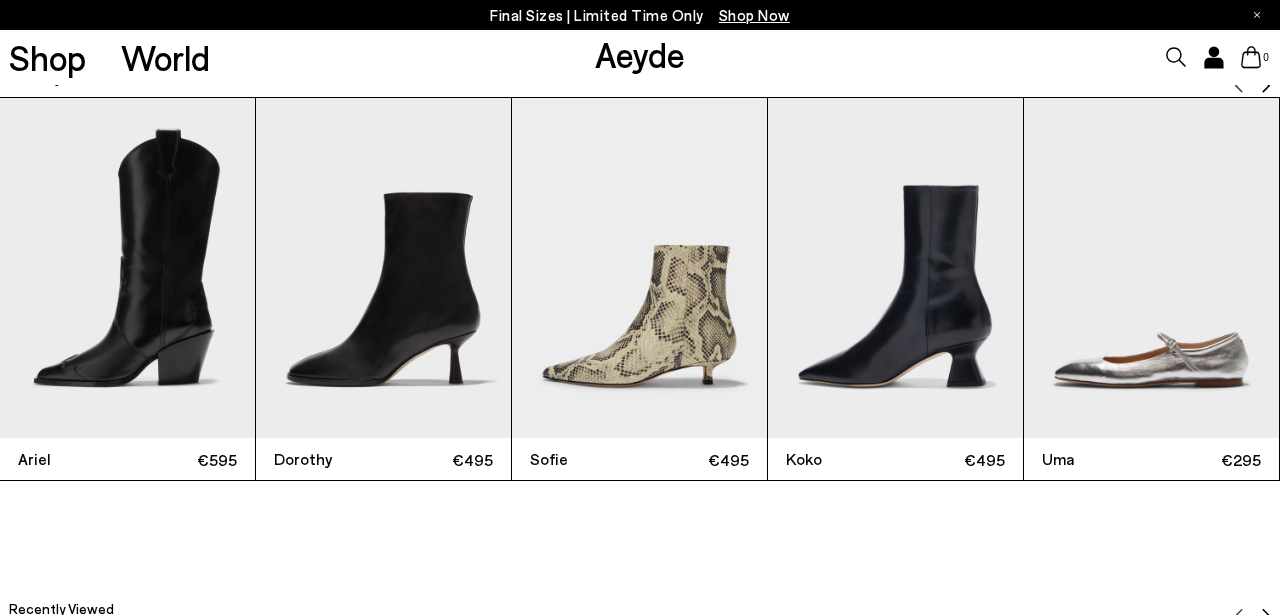 scroll, scrollTop: 4018, scrollLeft: 0, axis: vertical 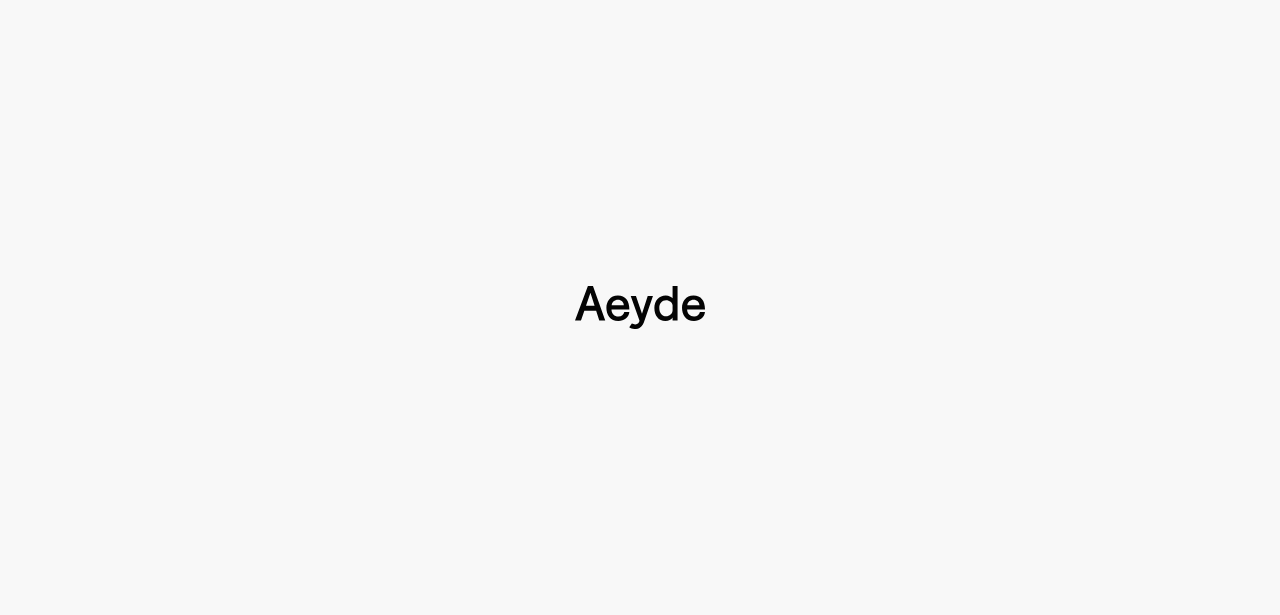 type 